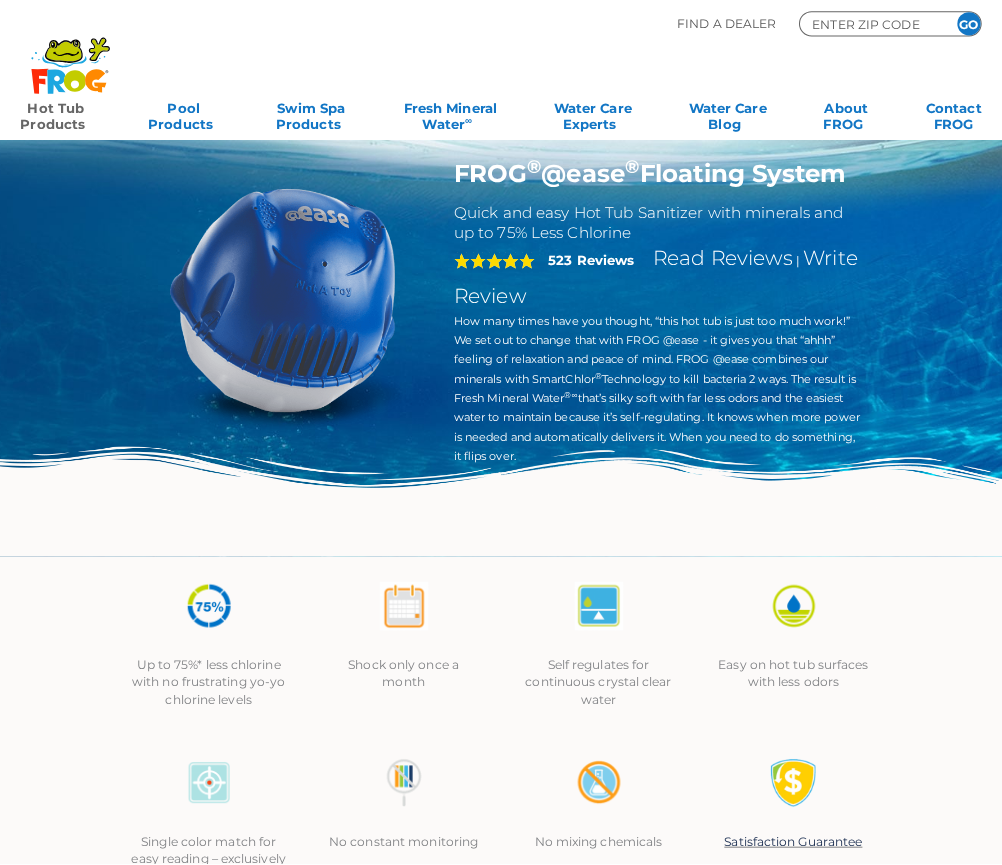 scroll, scrollTop: 0, scrollLeft: 0, axis: both 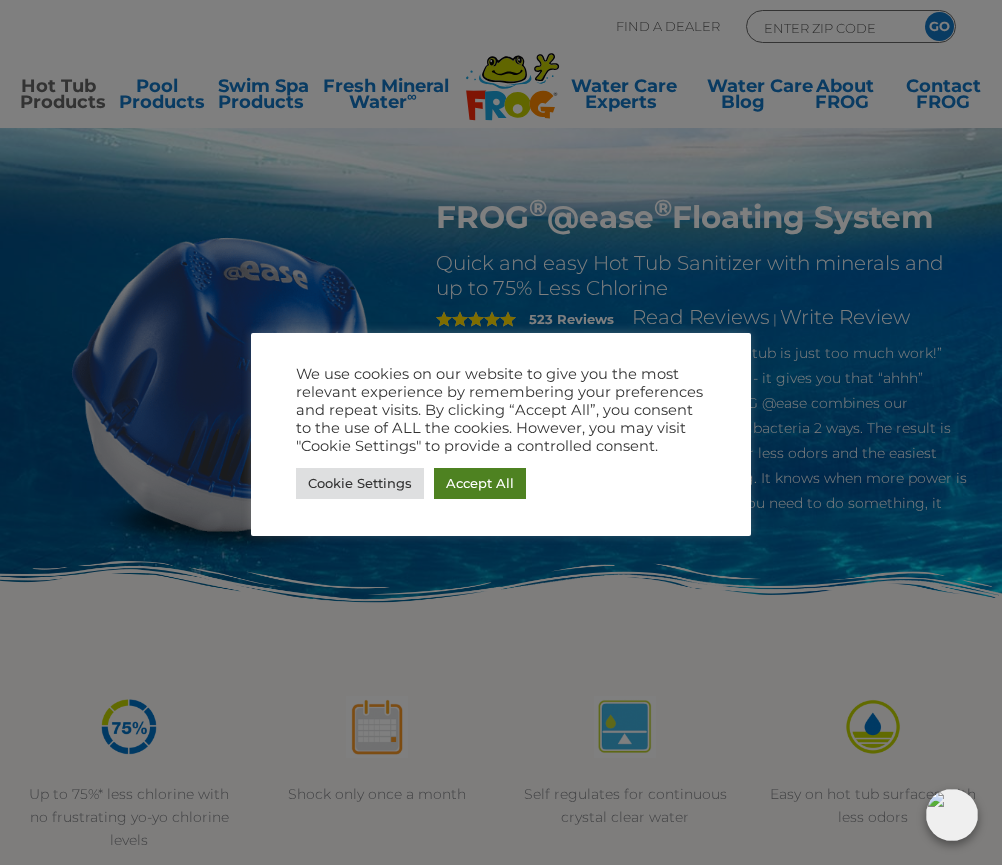 click on "Accept All" at bounding box center (480, 483) 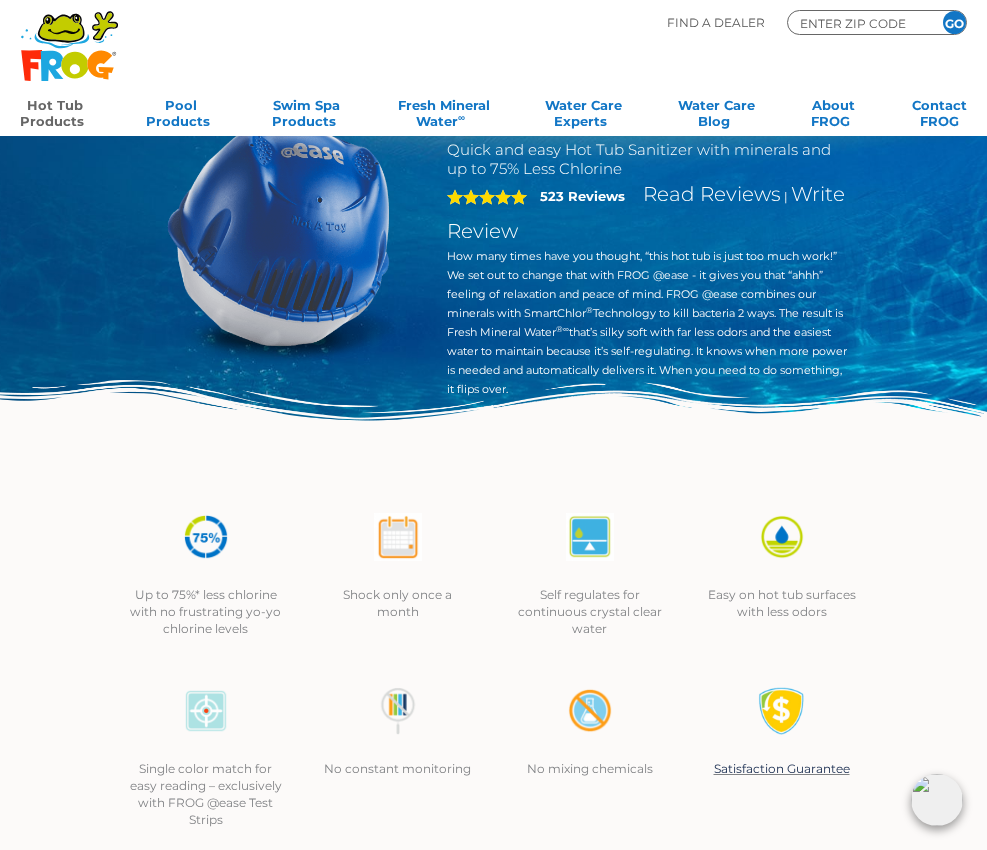 scroll, scrollTop: 0, scrollLeft: 0, axis: both 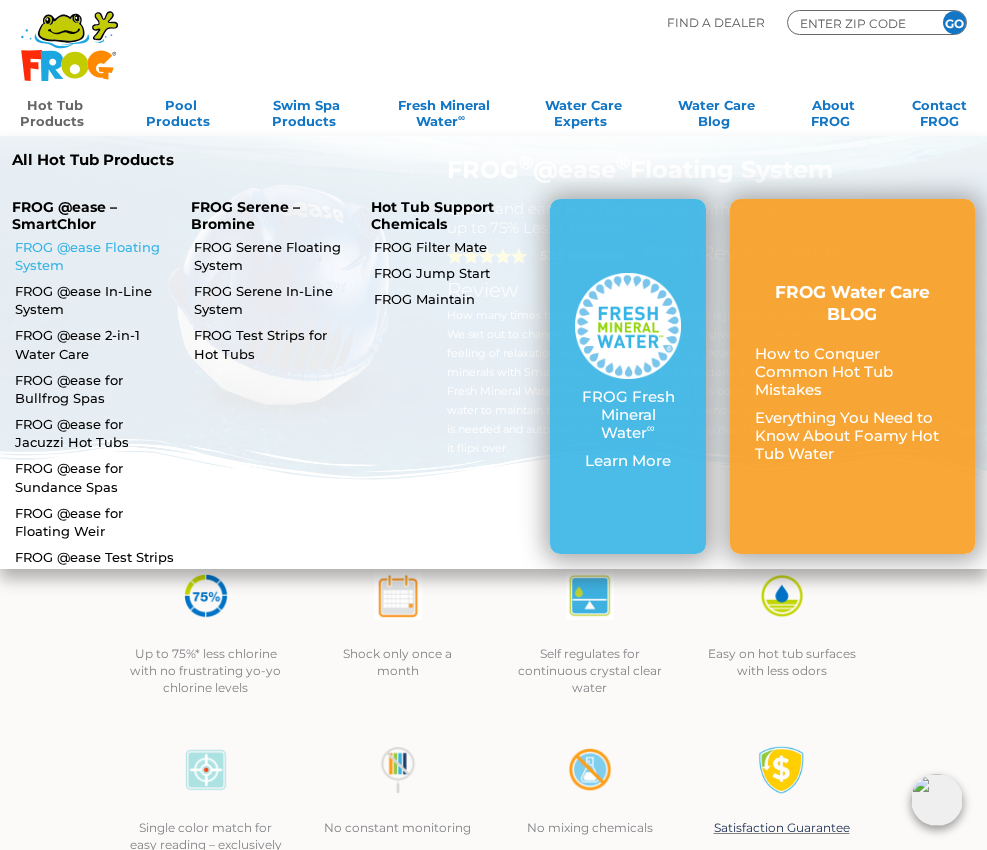 click on "FROG @ease Floating System" at bounding box center [94, 256] 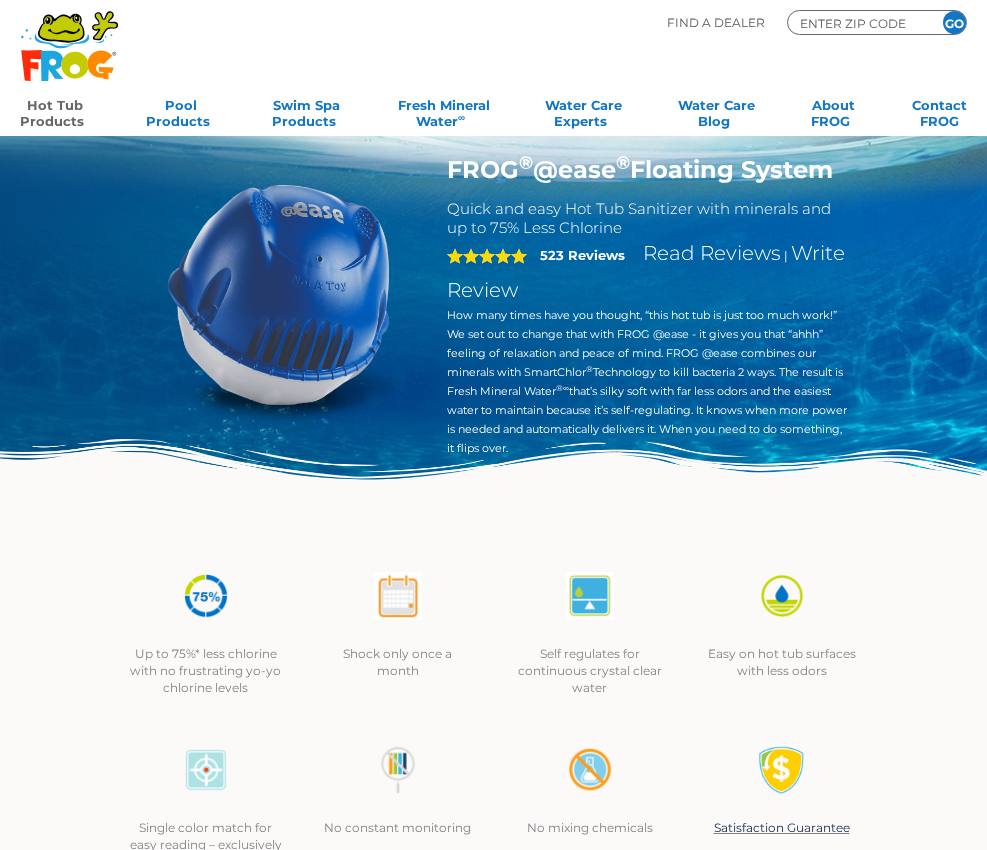 scroll, scrollTop: 0, scrollLeft: 0, axis: both 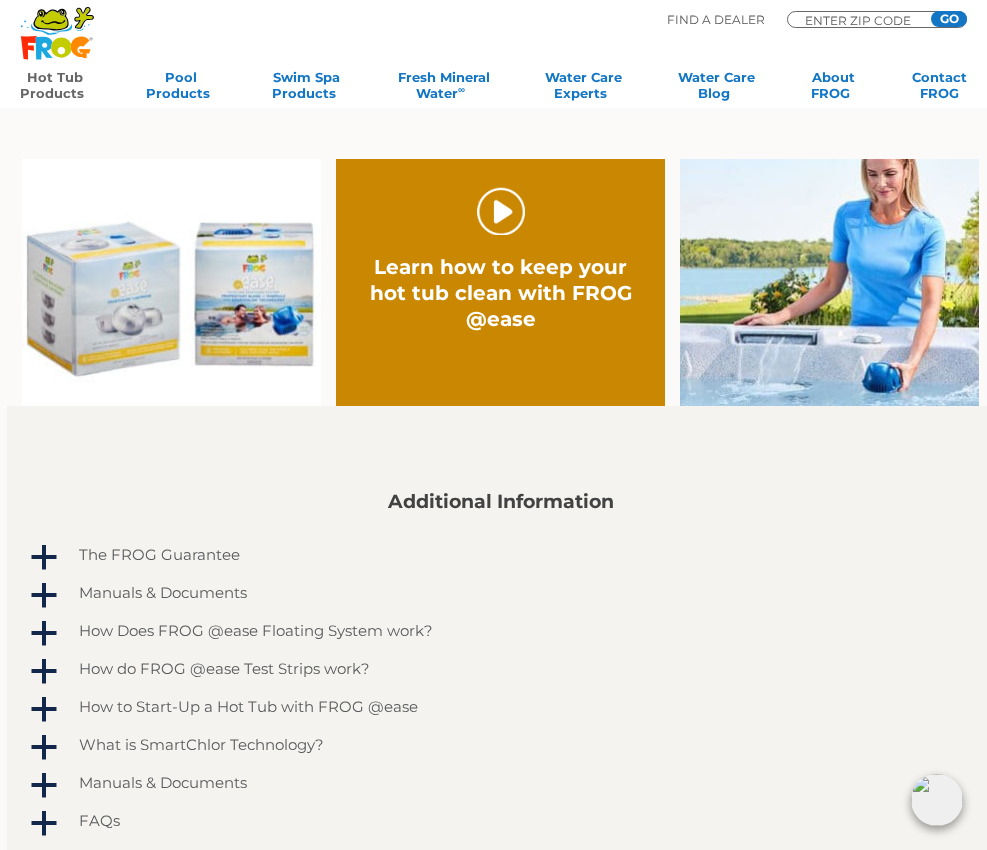 click on "." at bounding box center (501, 211) 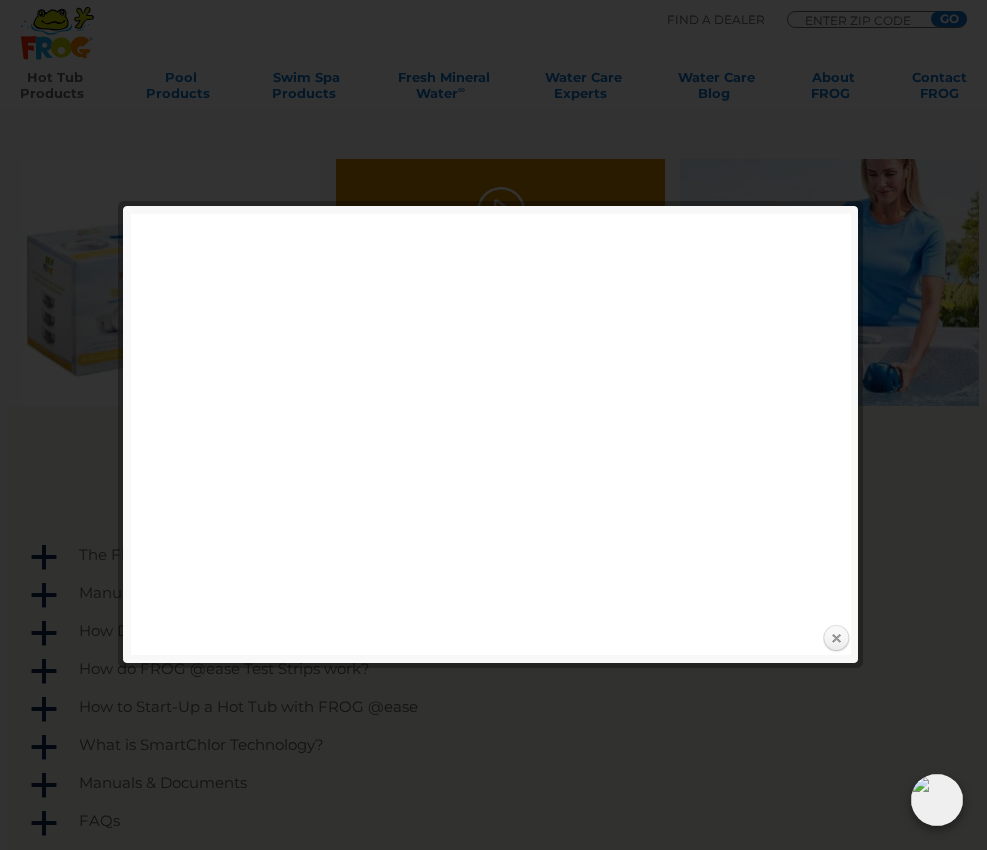 click on "Close" at bounding box center (836, 639) 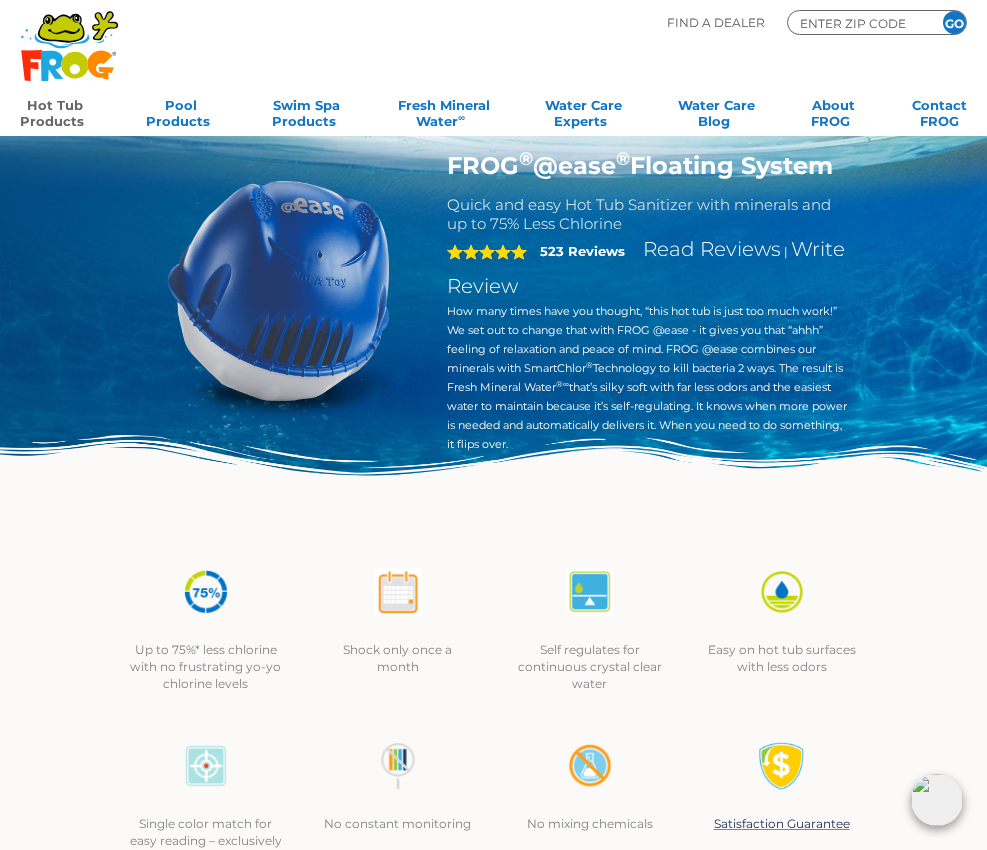 scroll, scrollTop: 0, scrollLeft: 0, axis: both 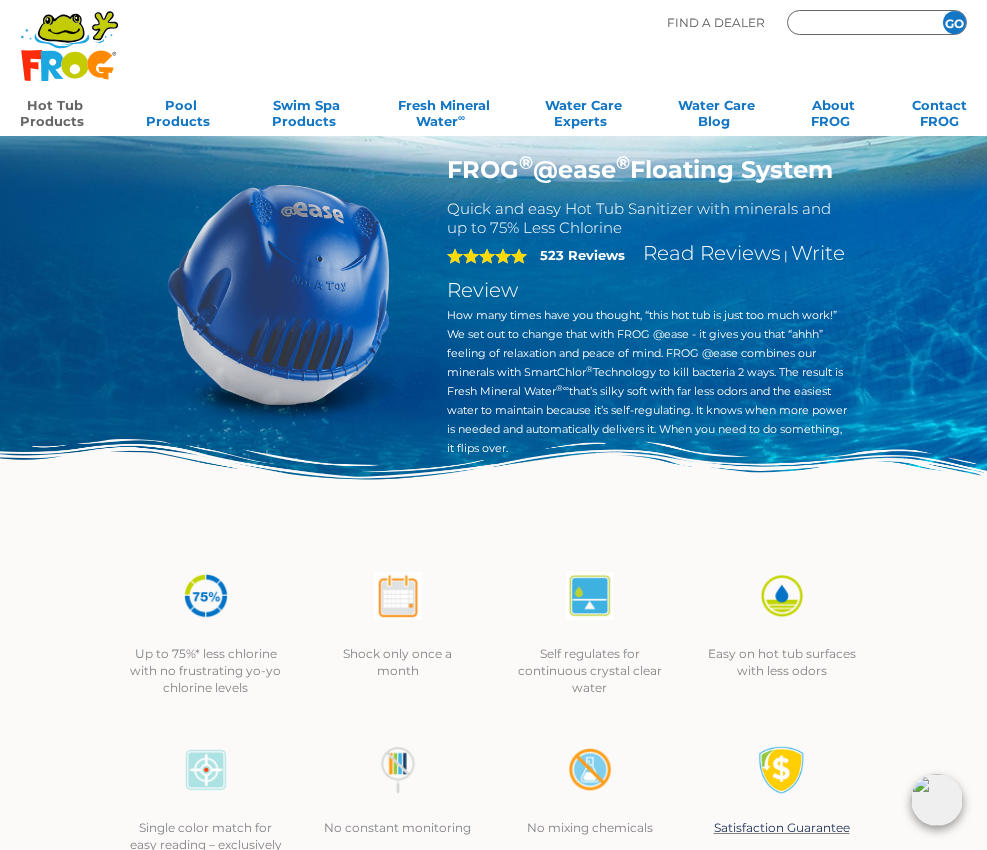 click at bounding box center [858, 23] 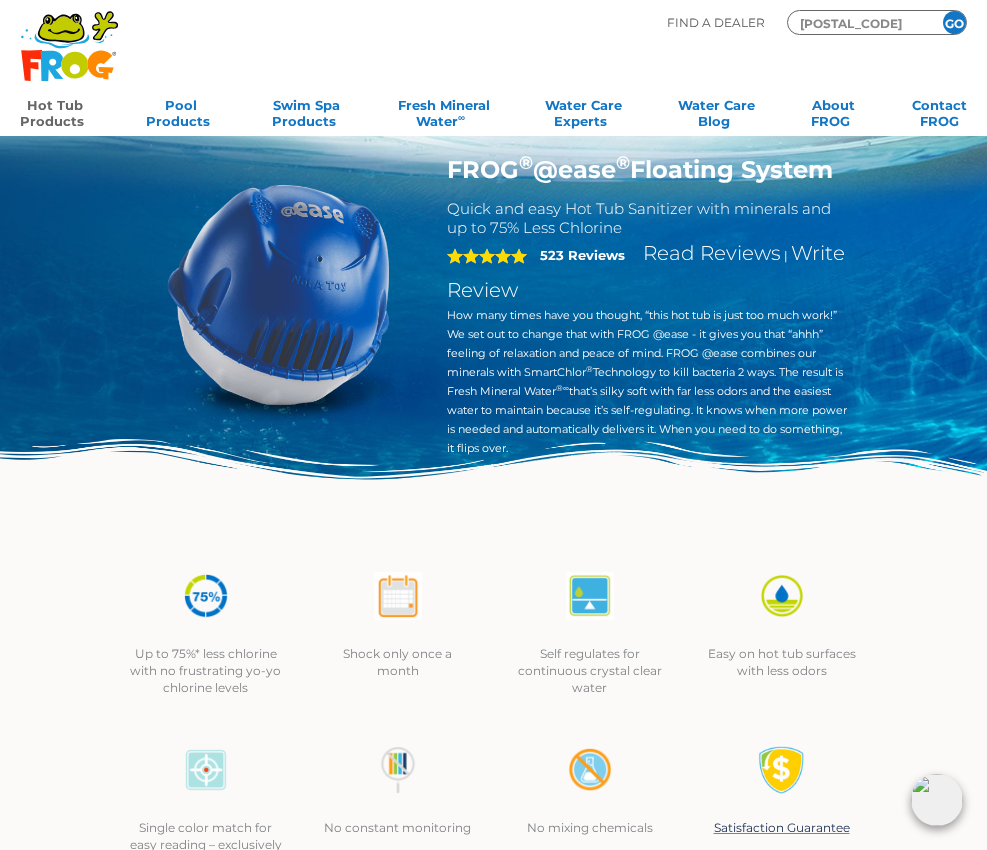 drag, startPoint x: 797, startPoint y: 26, endPoint x: 669, endPoint y: 31, distance: 128.09763 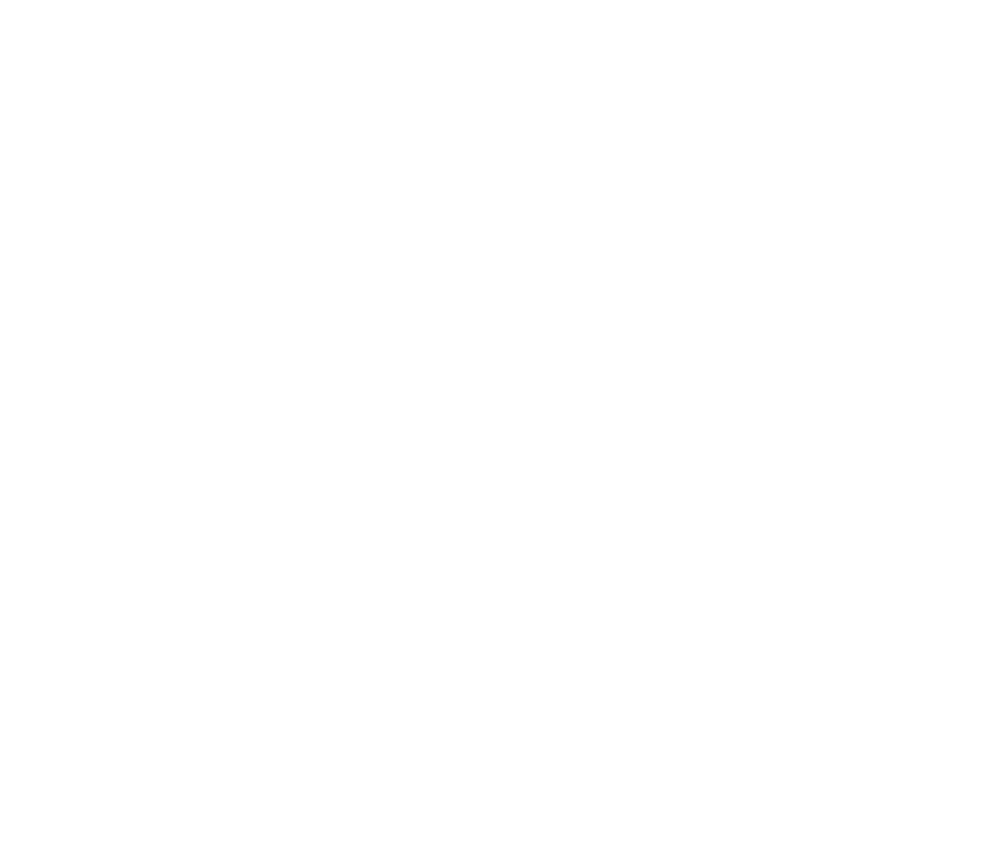 scroll, scrollTop: 0, scrollLeft: 0, axis: both 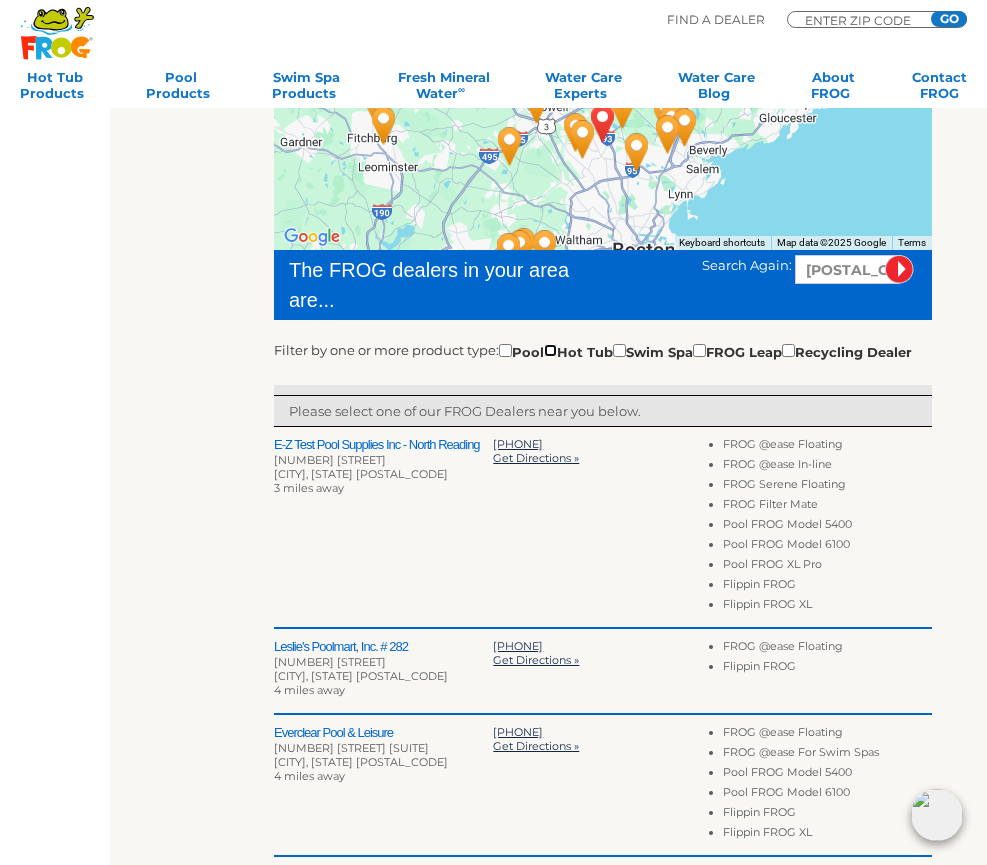 click at bounding box center [550, 350] 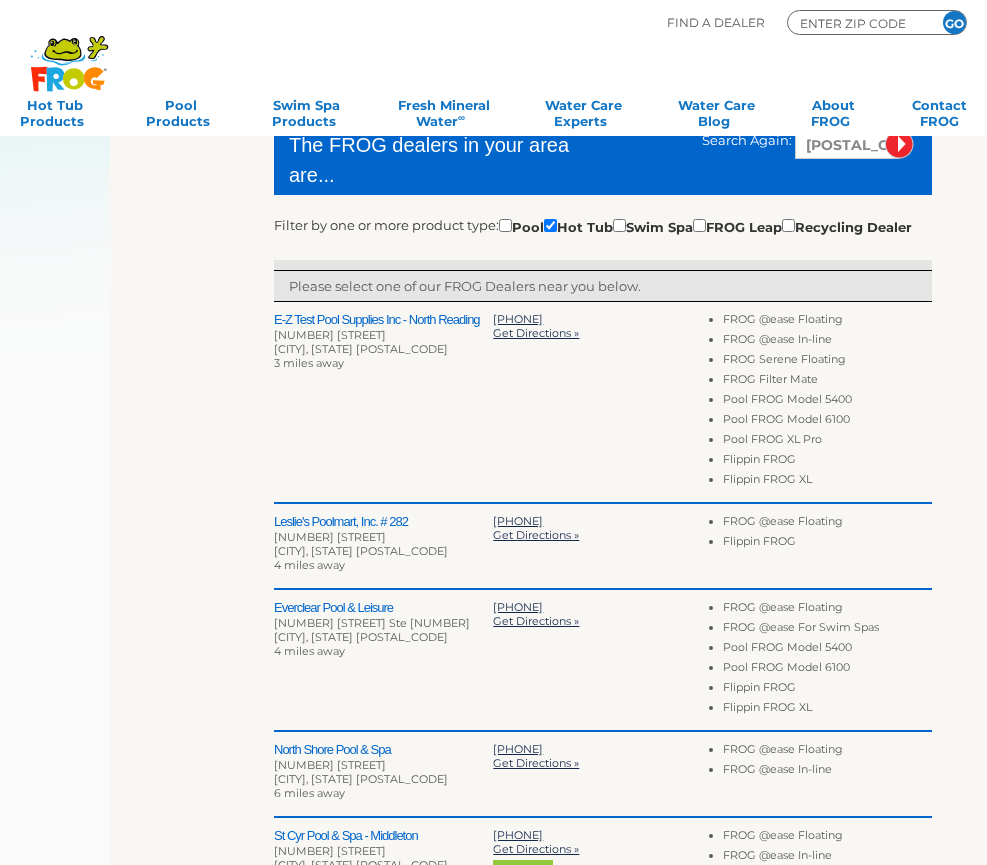scroll, scrollTop: 425, scrollLeft: 0, axis: vertical 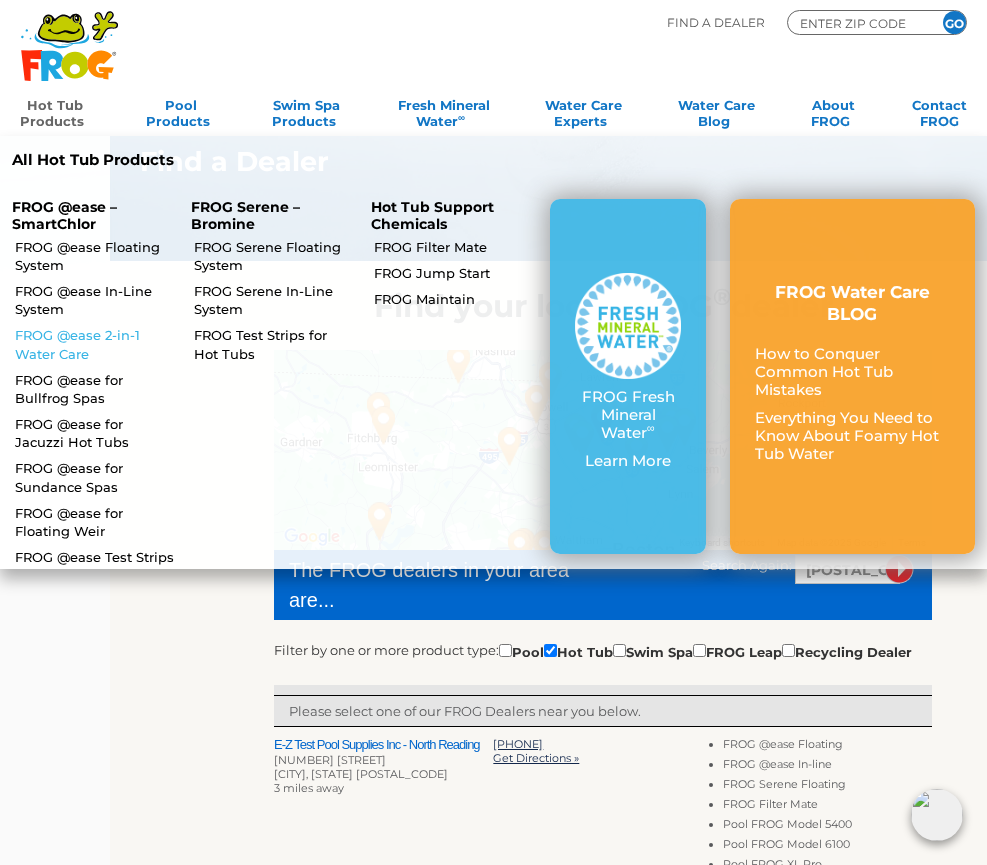 click on "FROG @ease 2-in-1 Water Care" at bounding box center (94, 344) 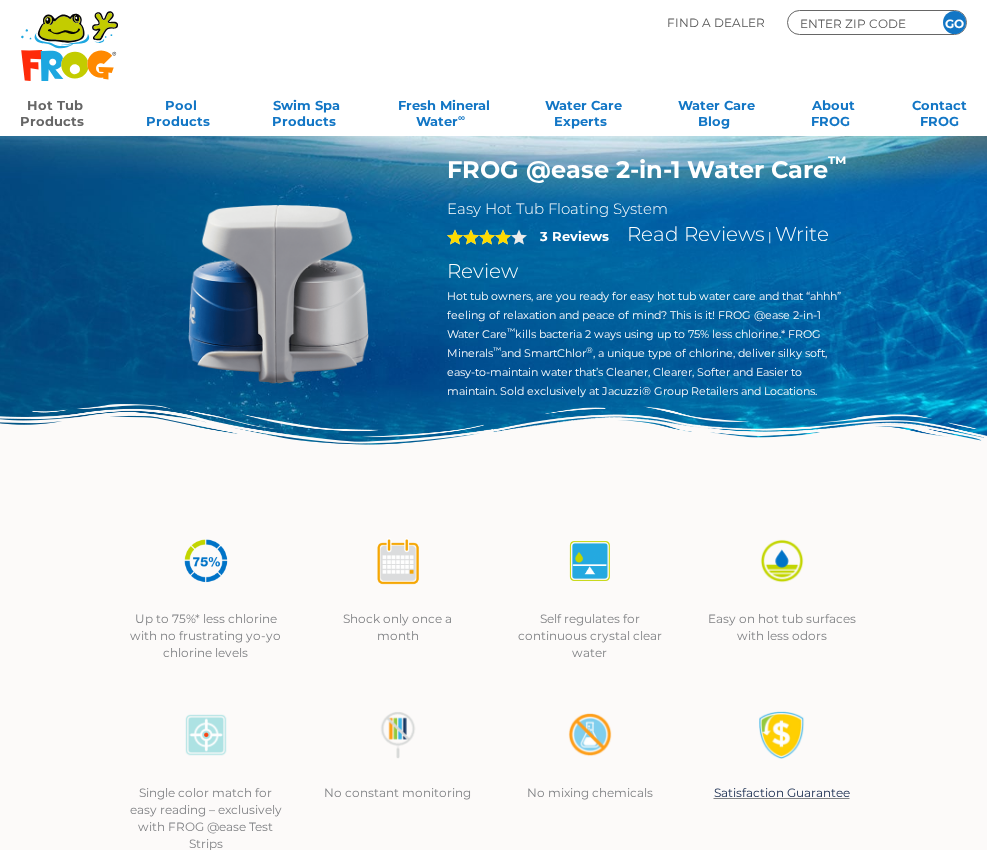 scroll, scrollTop: 0, scrollLeft: 0, axis: both 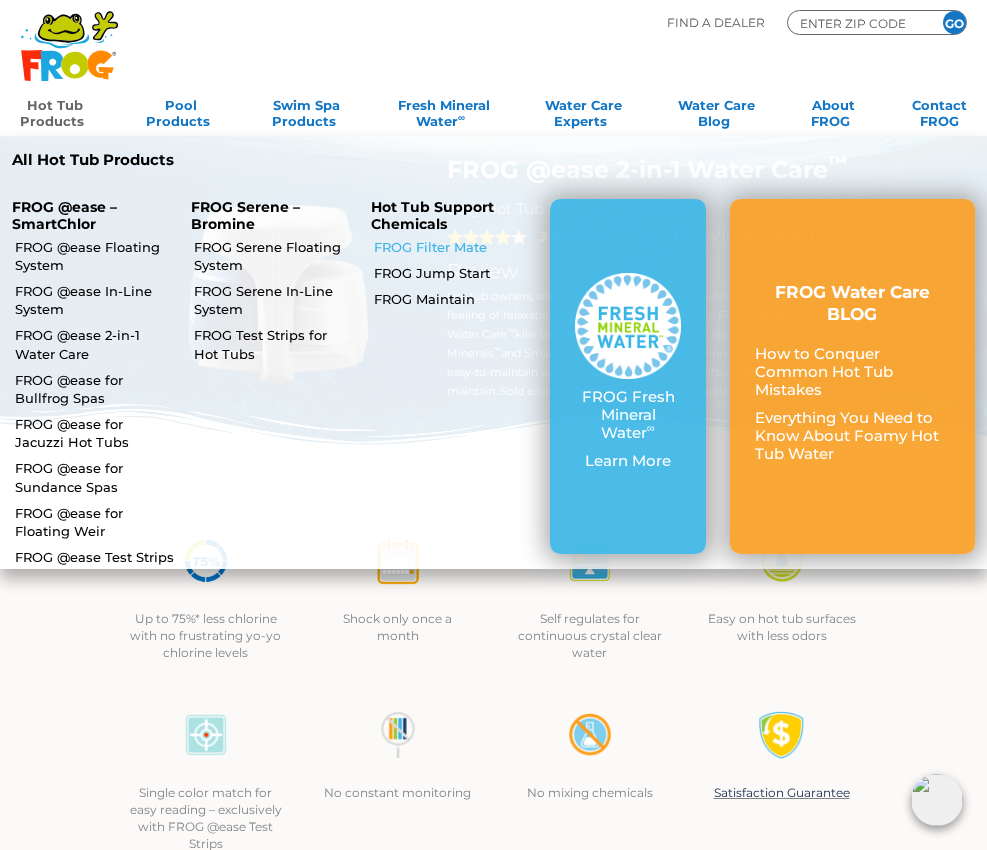 click on "FROG Filter Mate" at bounding box center (453, 247) 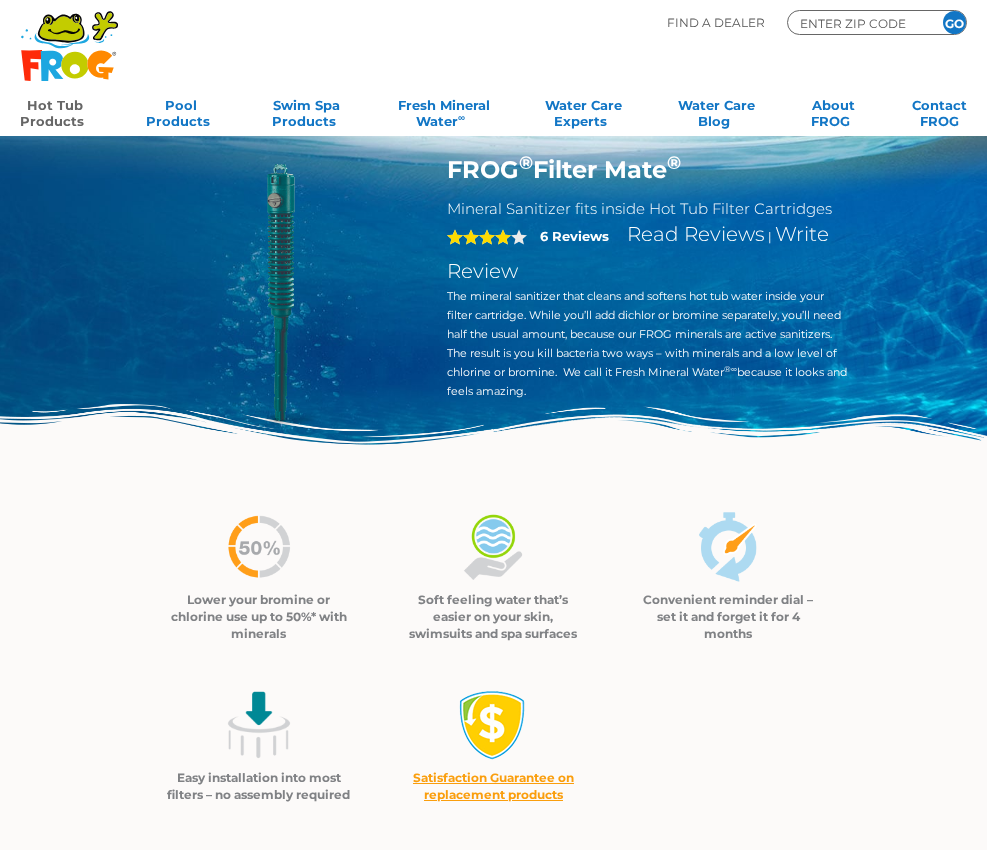 scroll, scrollTop: 0, scrollLeft: 0, axis: both 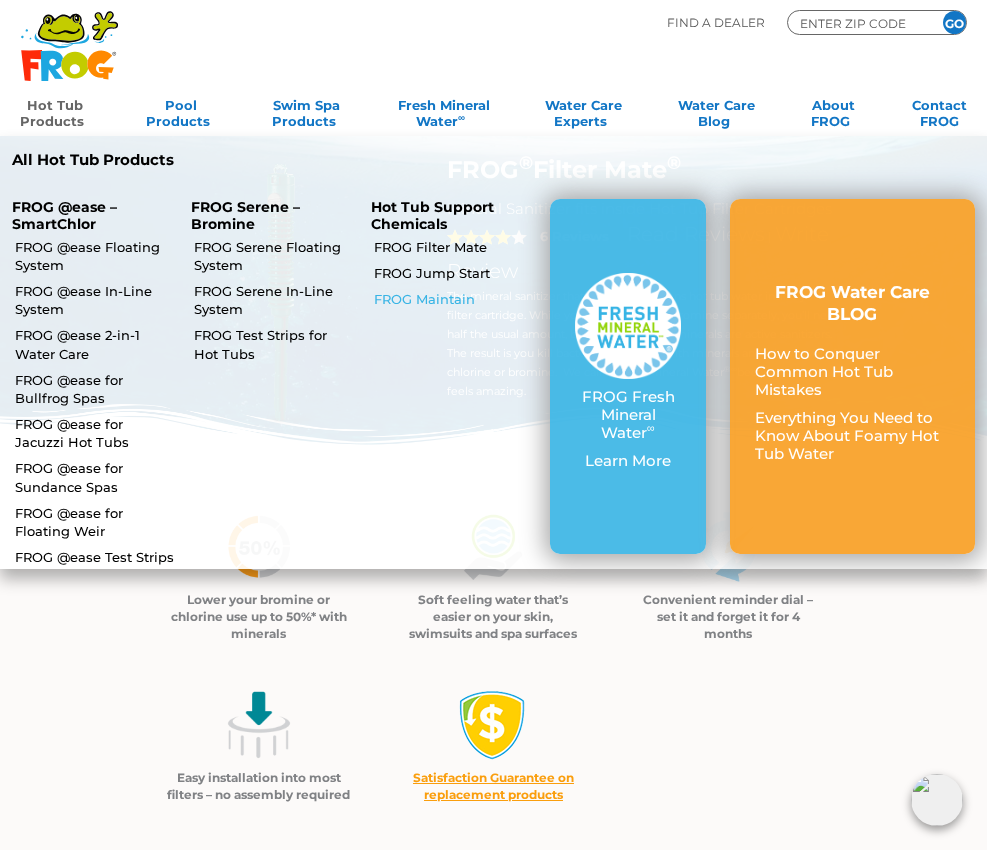 click on "FROG Maintain" at bounding box center [453, 299] 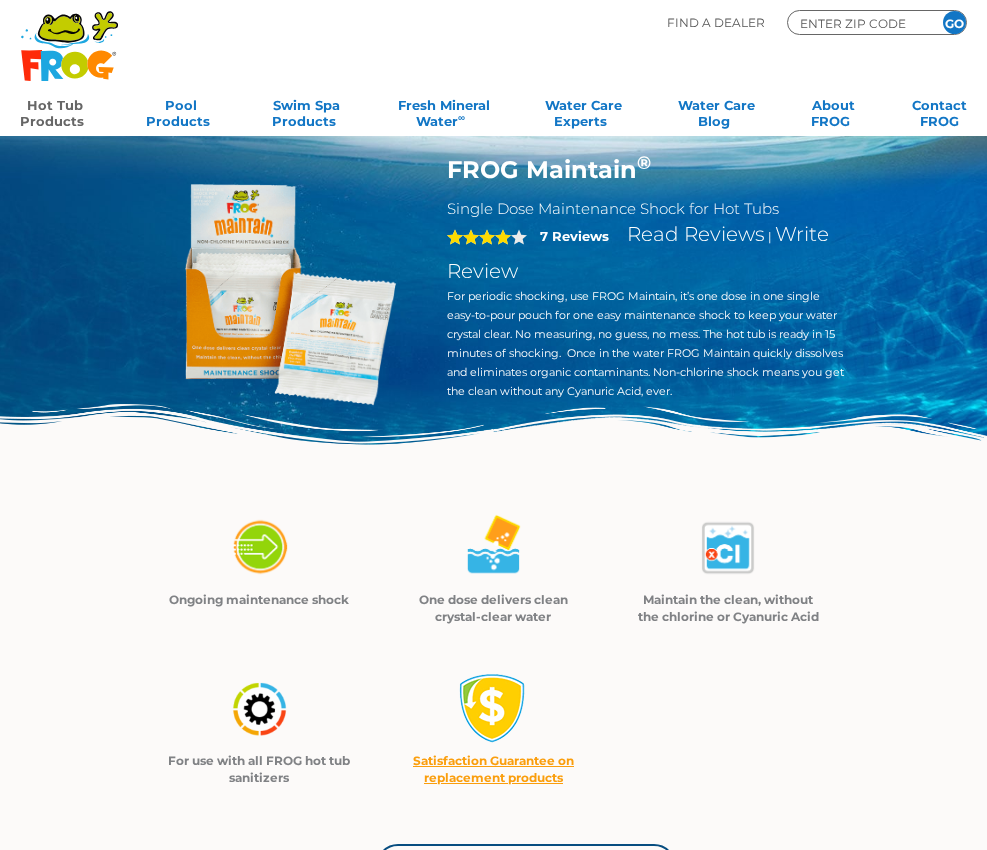 scroll, scrollTop: 0, scrollLeft: 0, axis: both 